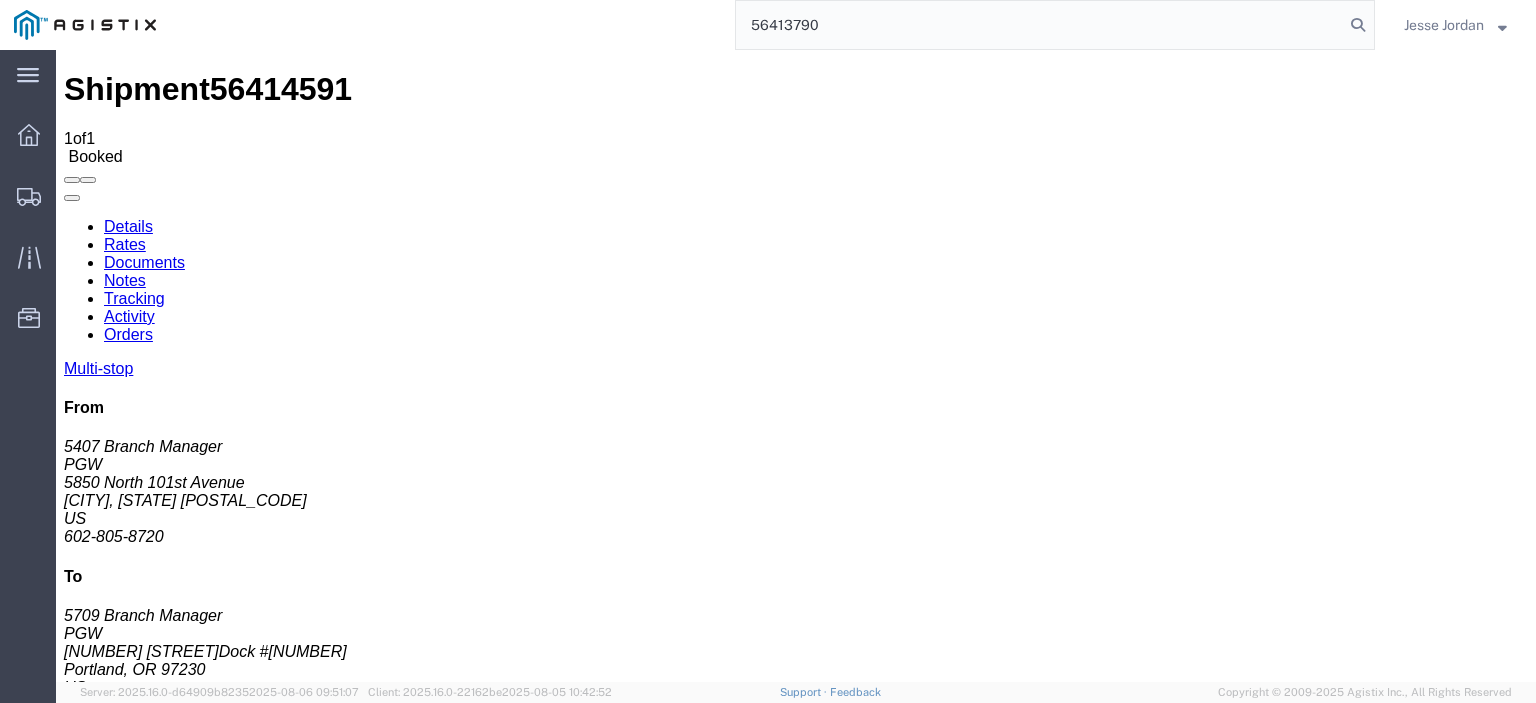 scroll, scrollTop: 0, scrollLeft: 0, axis: both 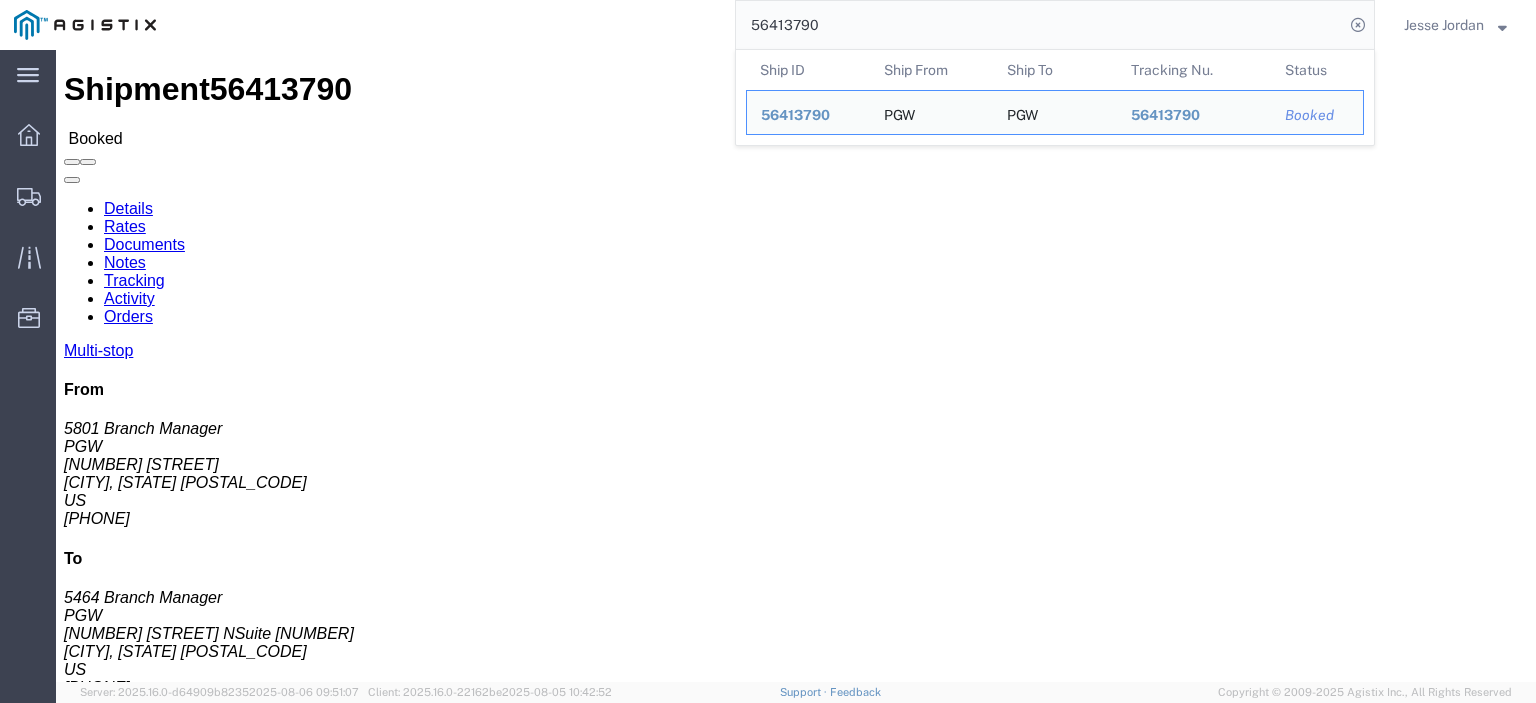drag, startPoint x: 147, startPoint y: 232, endPoint x: 1, endPoint y: 240, distance: 146.21901 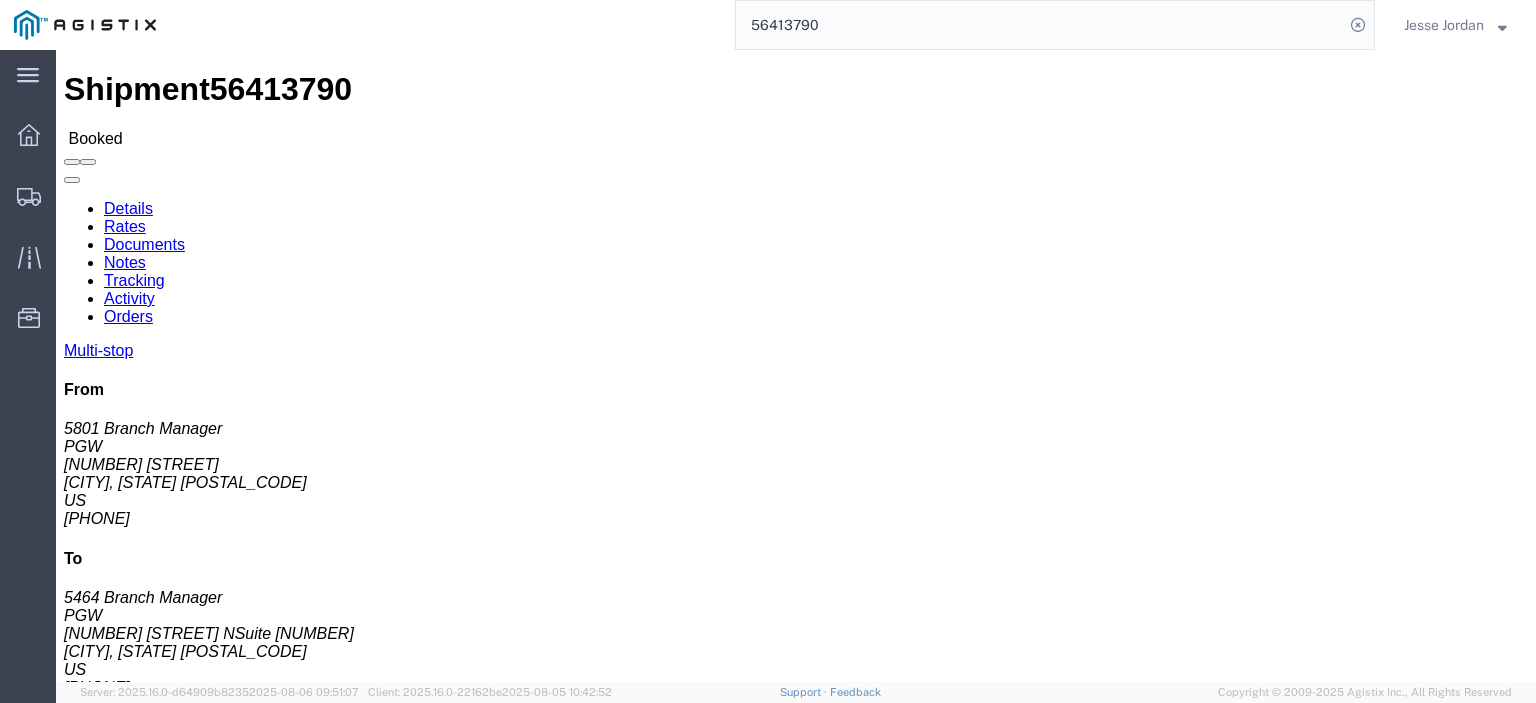 copy on "[NUMBER] [STREET]" 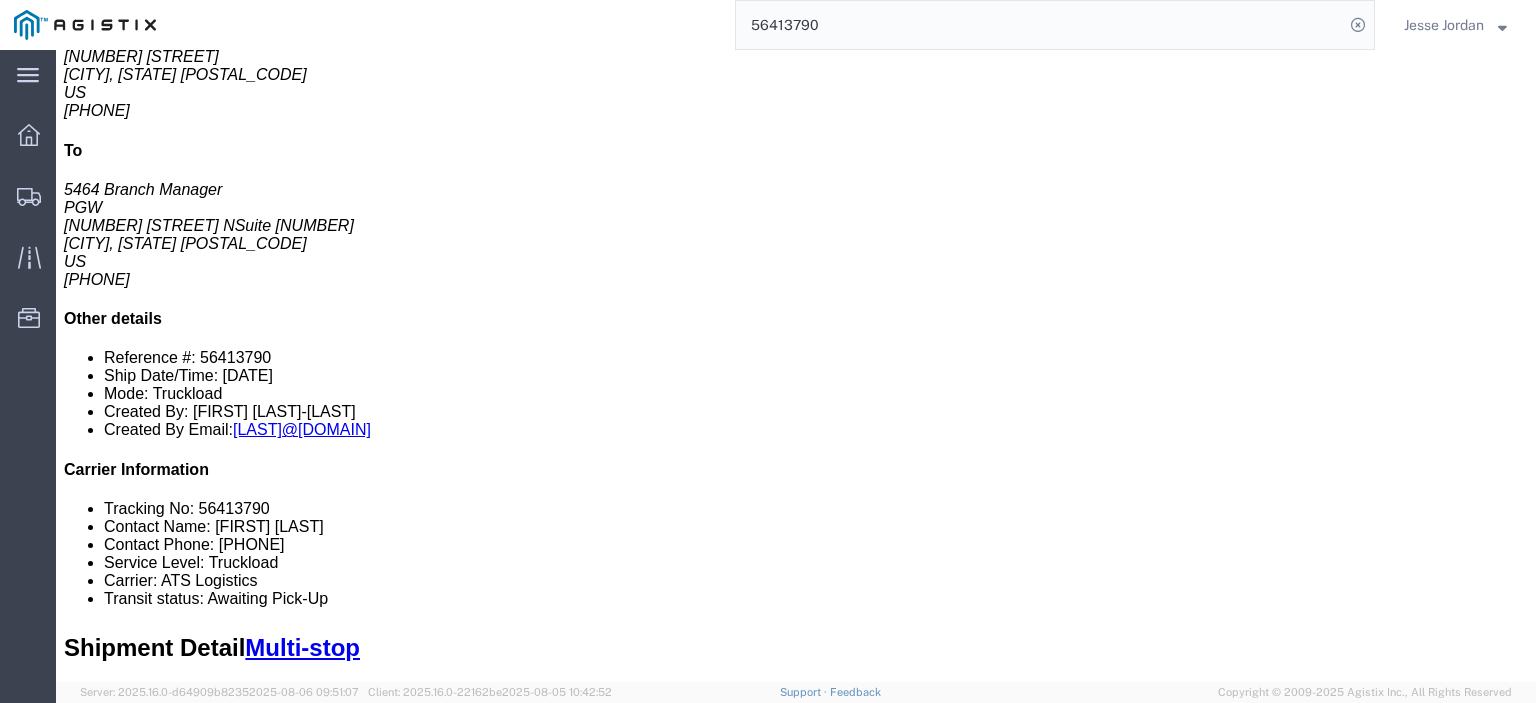 scroll, scrollTop: 400, scrollLeft: 0, axis: vertical 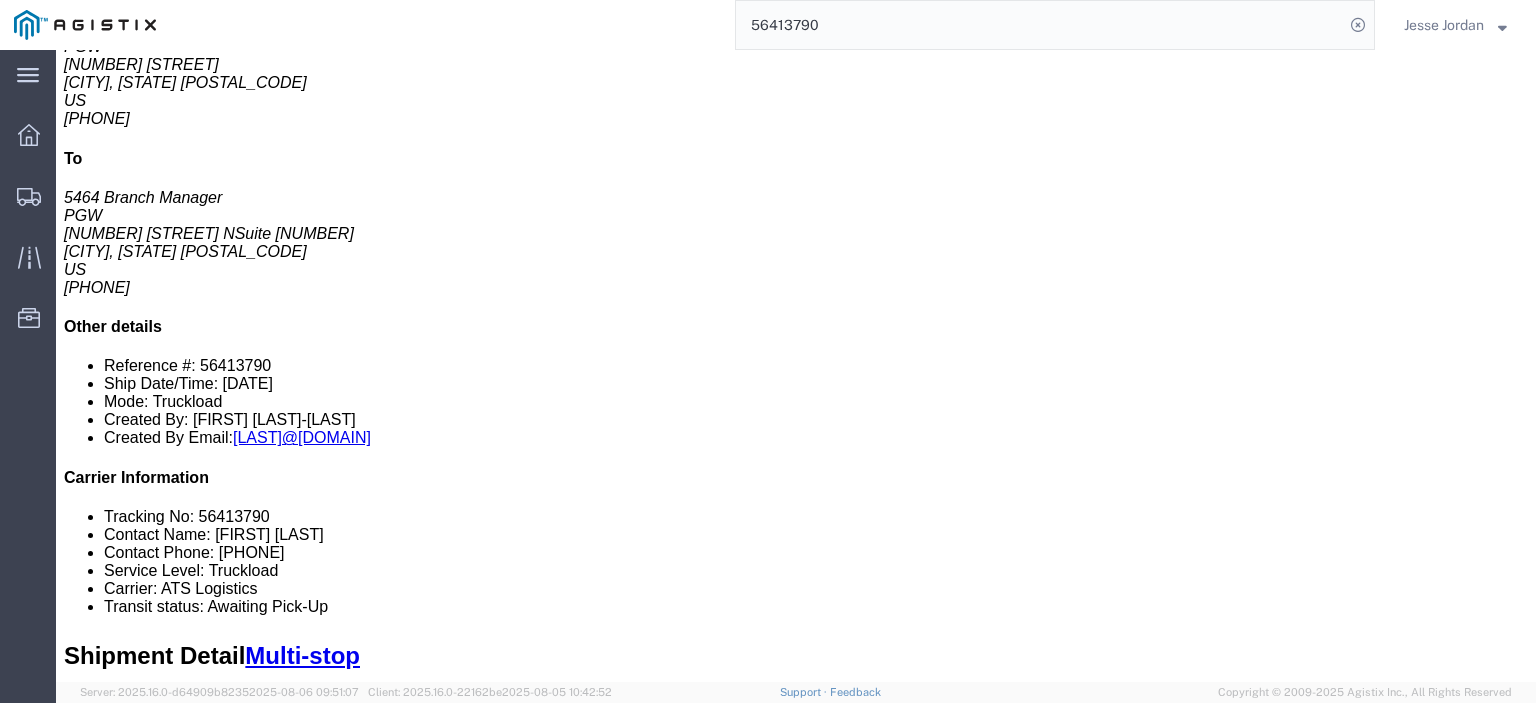 drag, startPoint x: 331, startPoint y: 209, endPoint x: 224, endPoint y: 203, distance: 107.16809 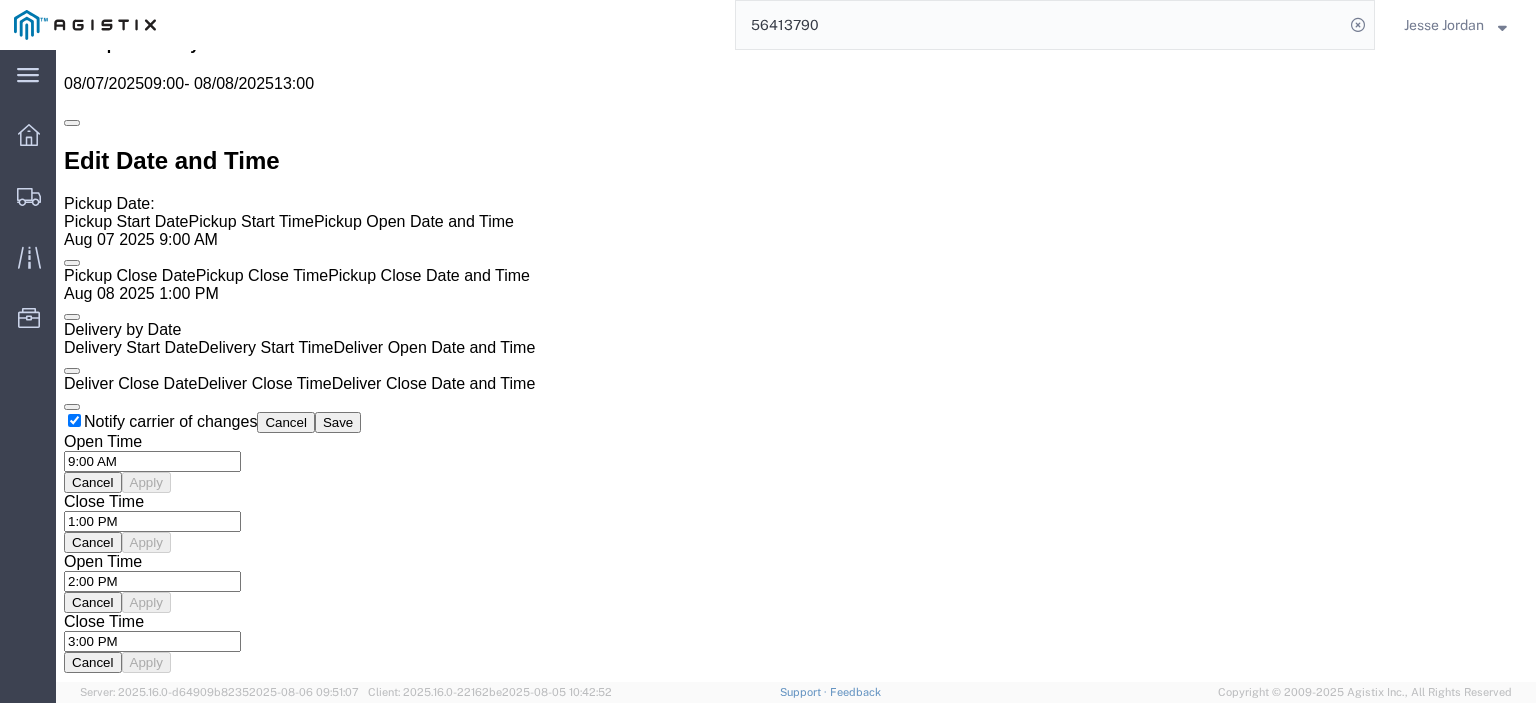 scroll, scrollTop: 1400, scrollLeft: 0, axis: vertical 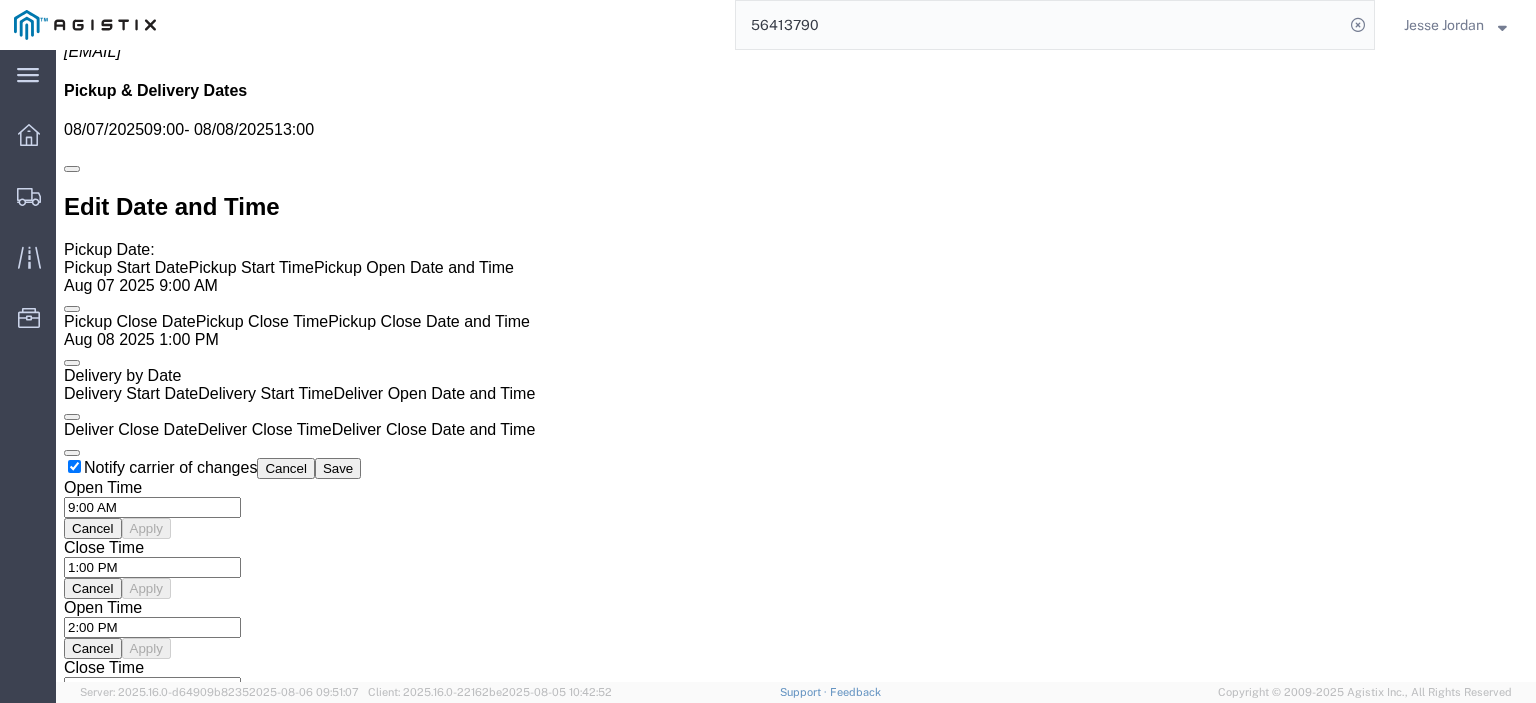 click on "Rates" 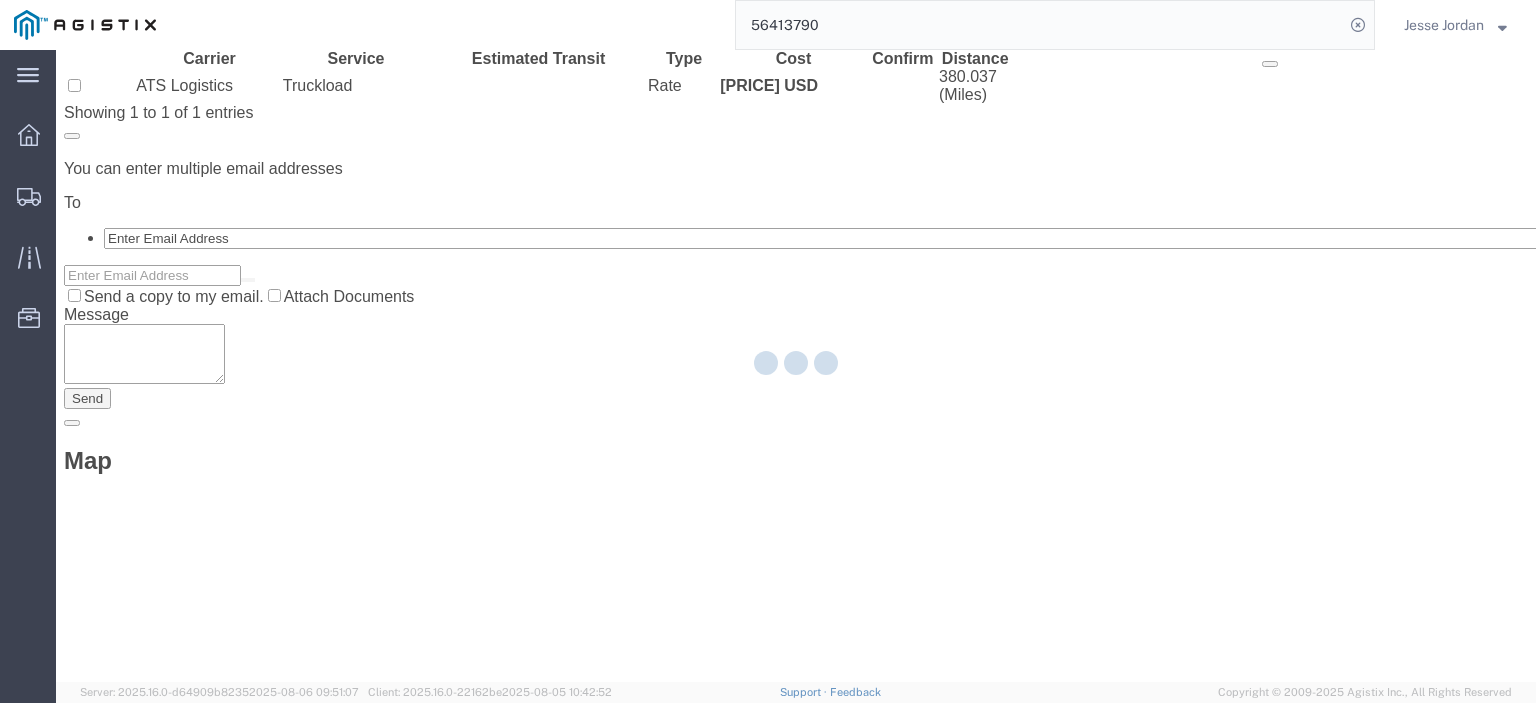 scroll, scrollTop: 0, scrollLeft: 0, axis: both 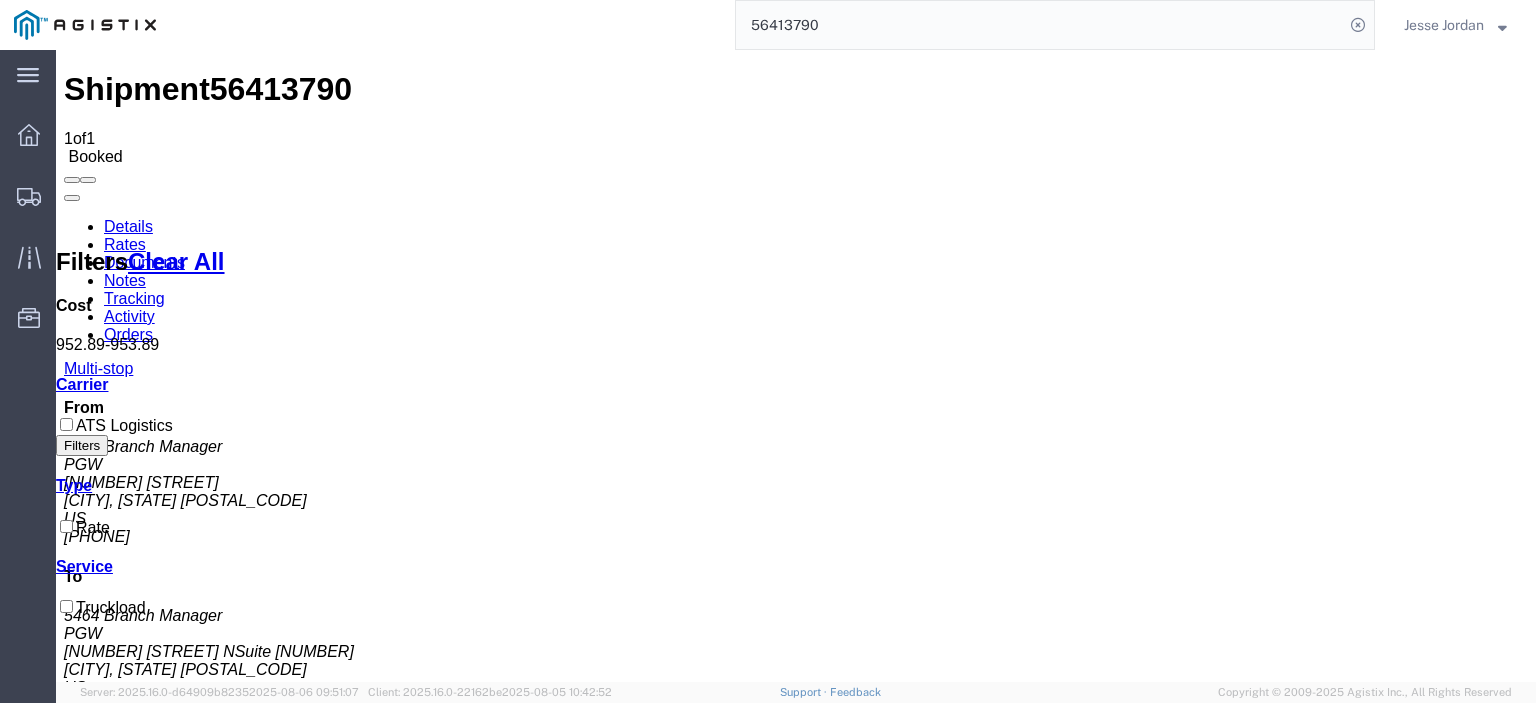 click on "Notes" at bounding box center (125, 280) 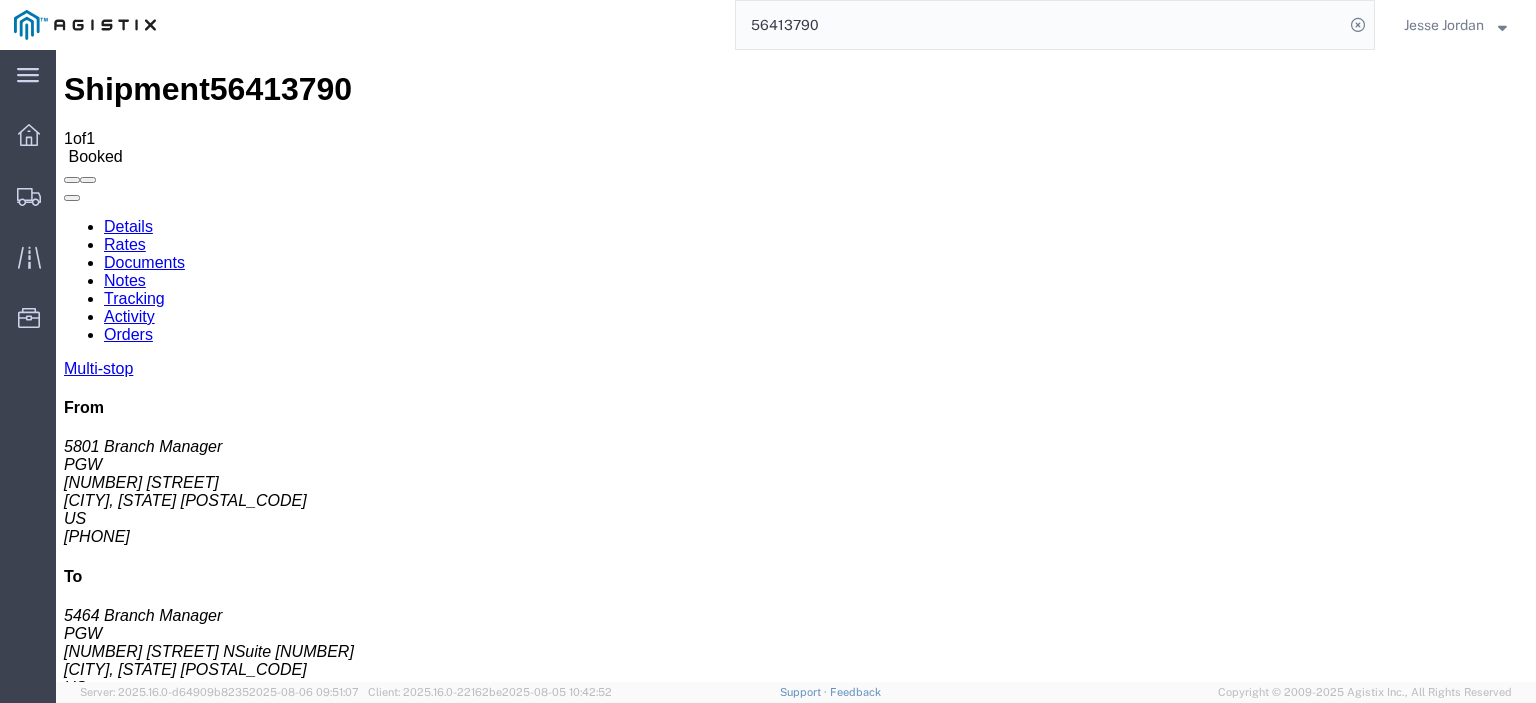 click on "Details" at bounding box center [128, 226] 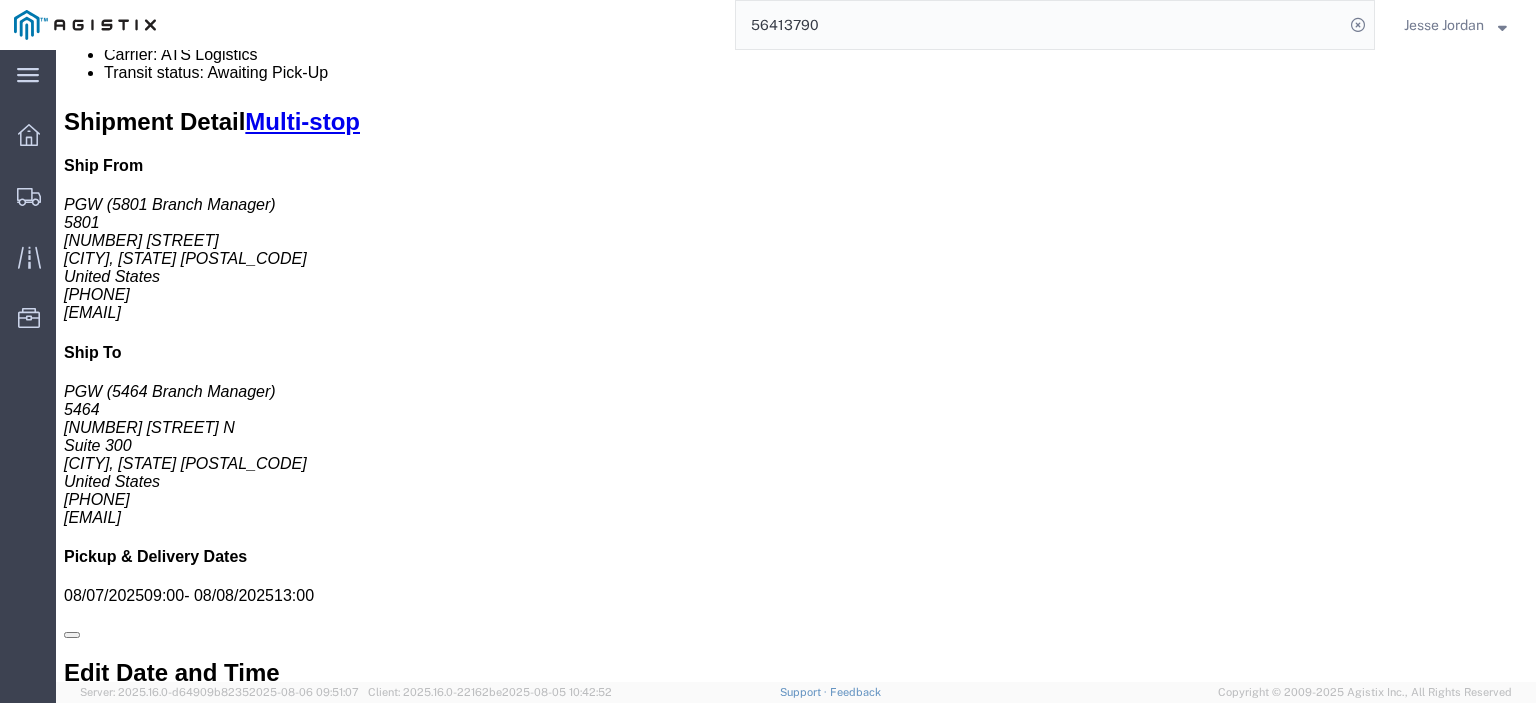 scroll, scrollTop: 1200, scrollLeft: 0, axis: vertical 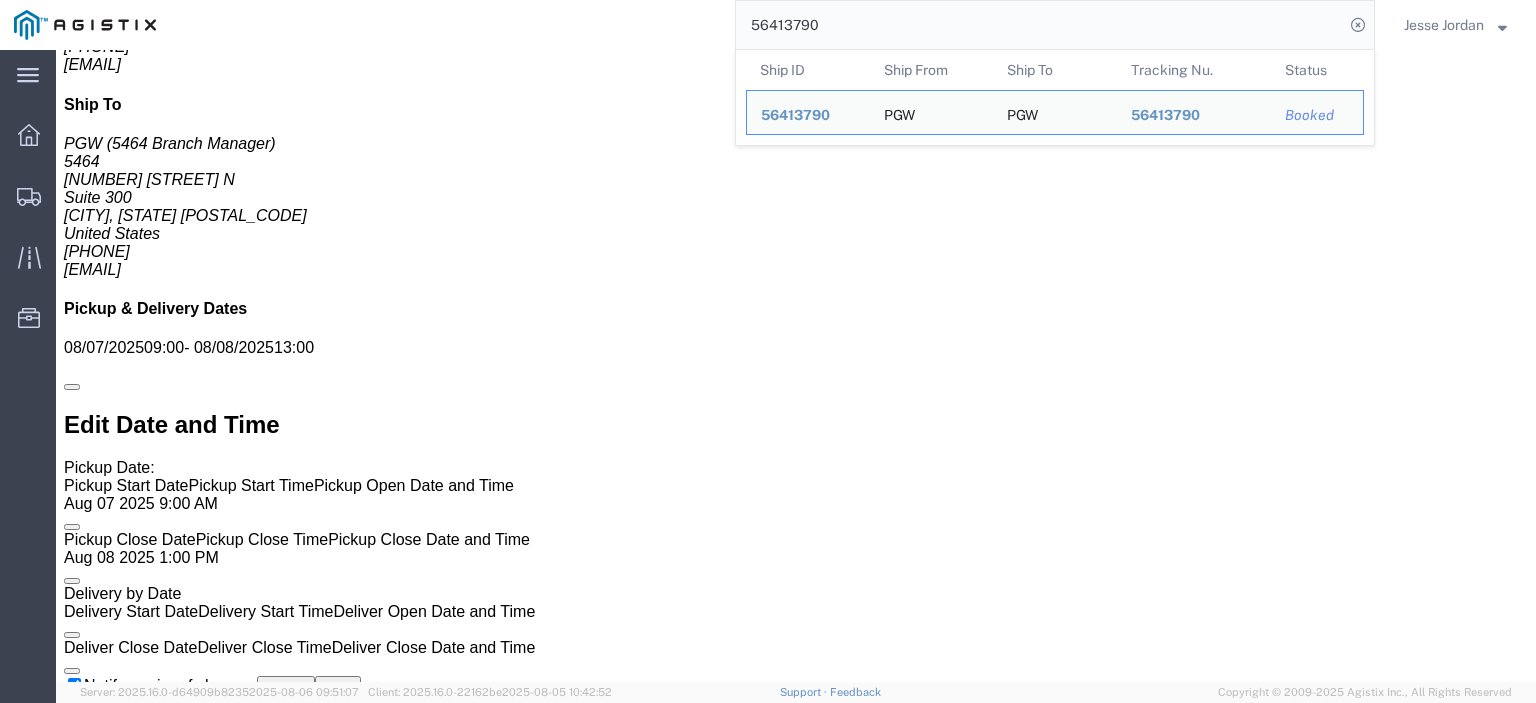drag, startPoint x: 831, startPoint y: 23, endPoint x: 612, endPoint y: 4, distance: 219.82266 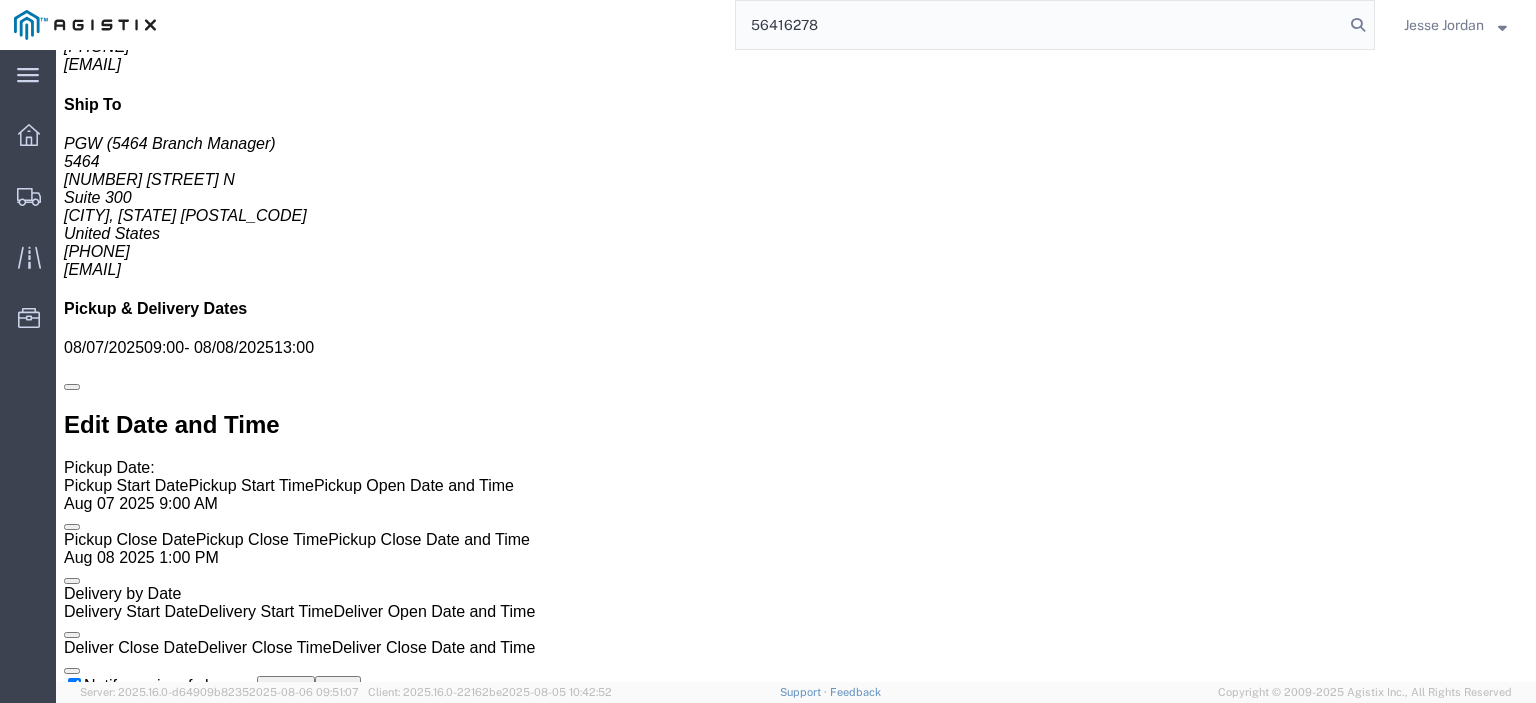 type on "56416278" 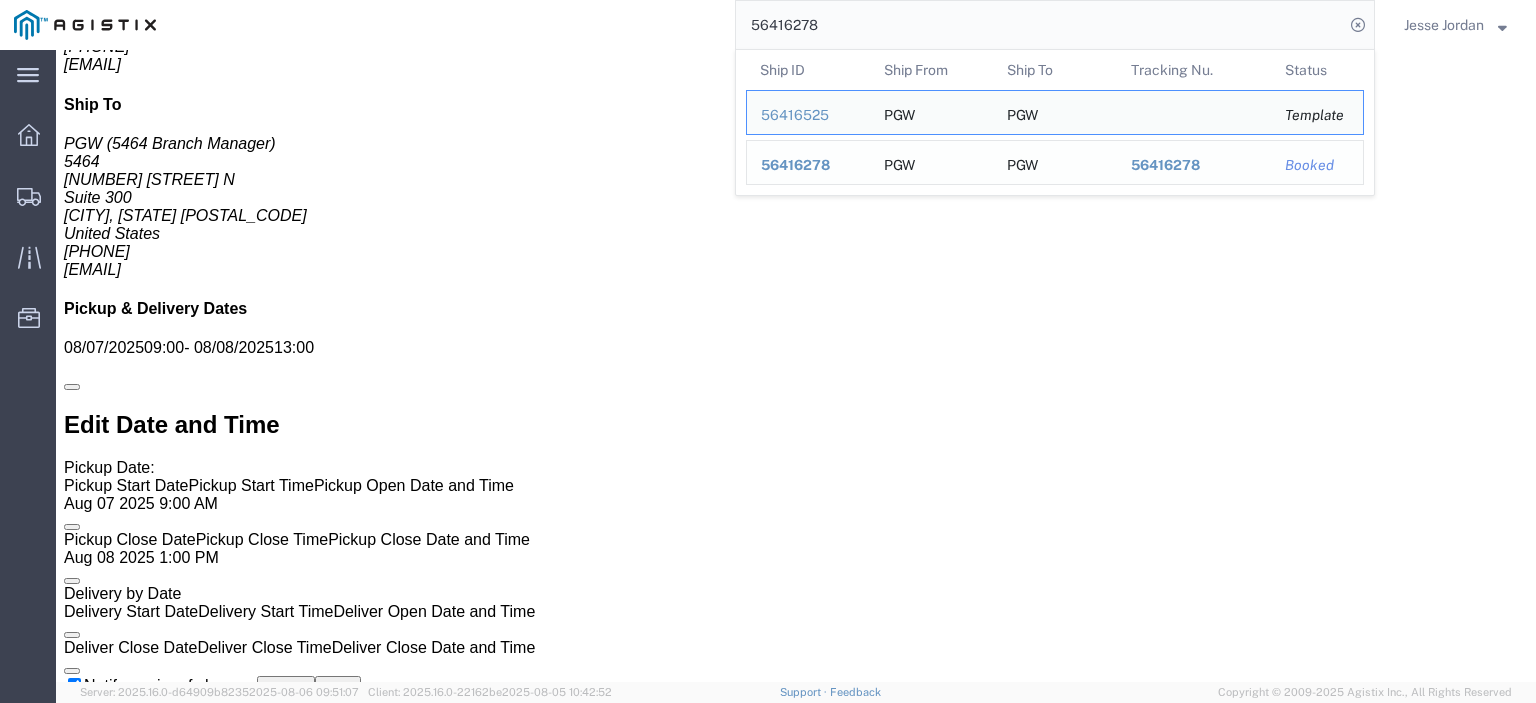 click on "Ship ID 56416278" at bounding box center (808, 162) 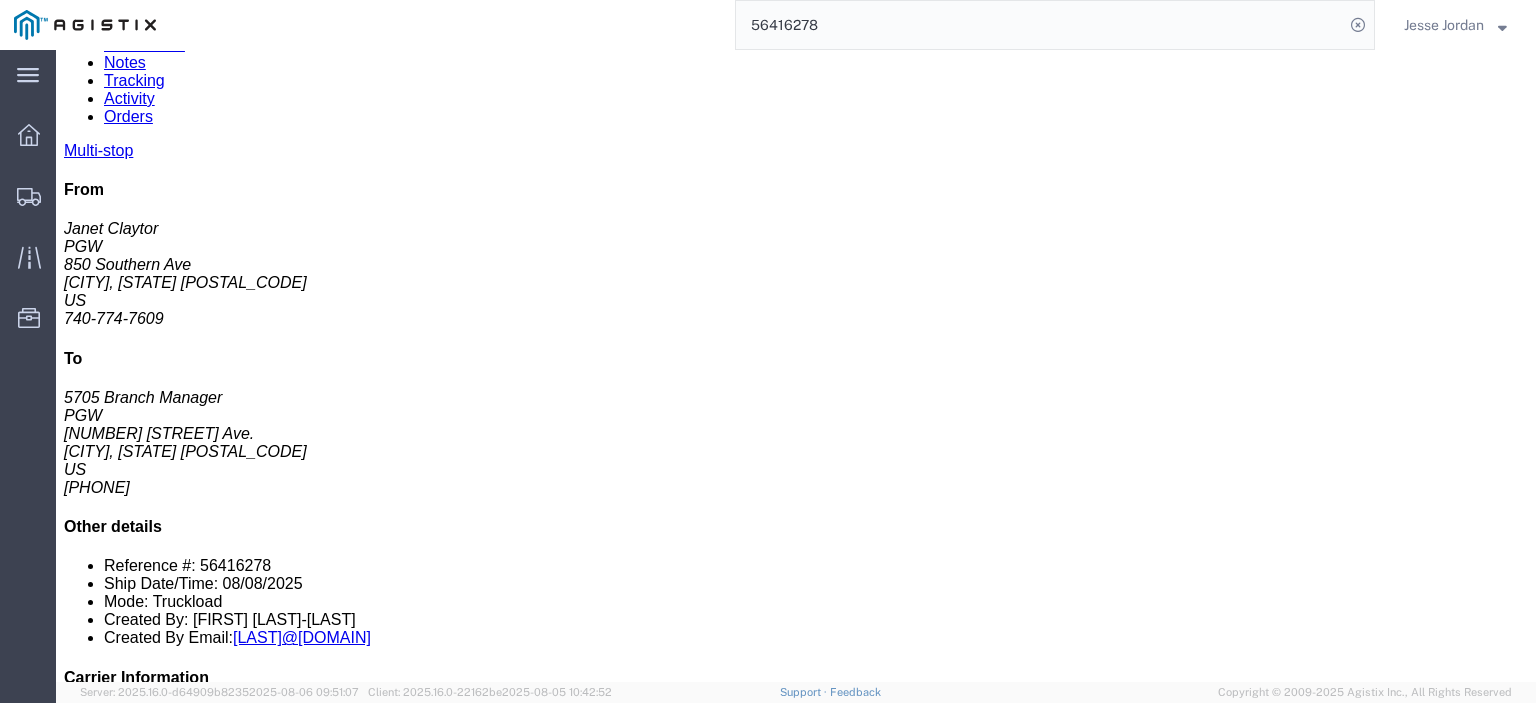 scroll, scrollTop: 0, scrollLeft: 0, axis: both 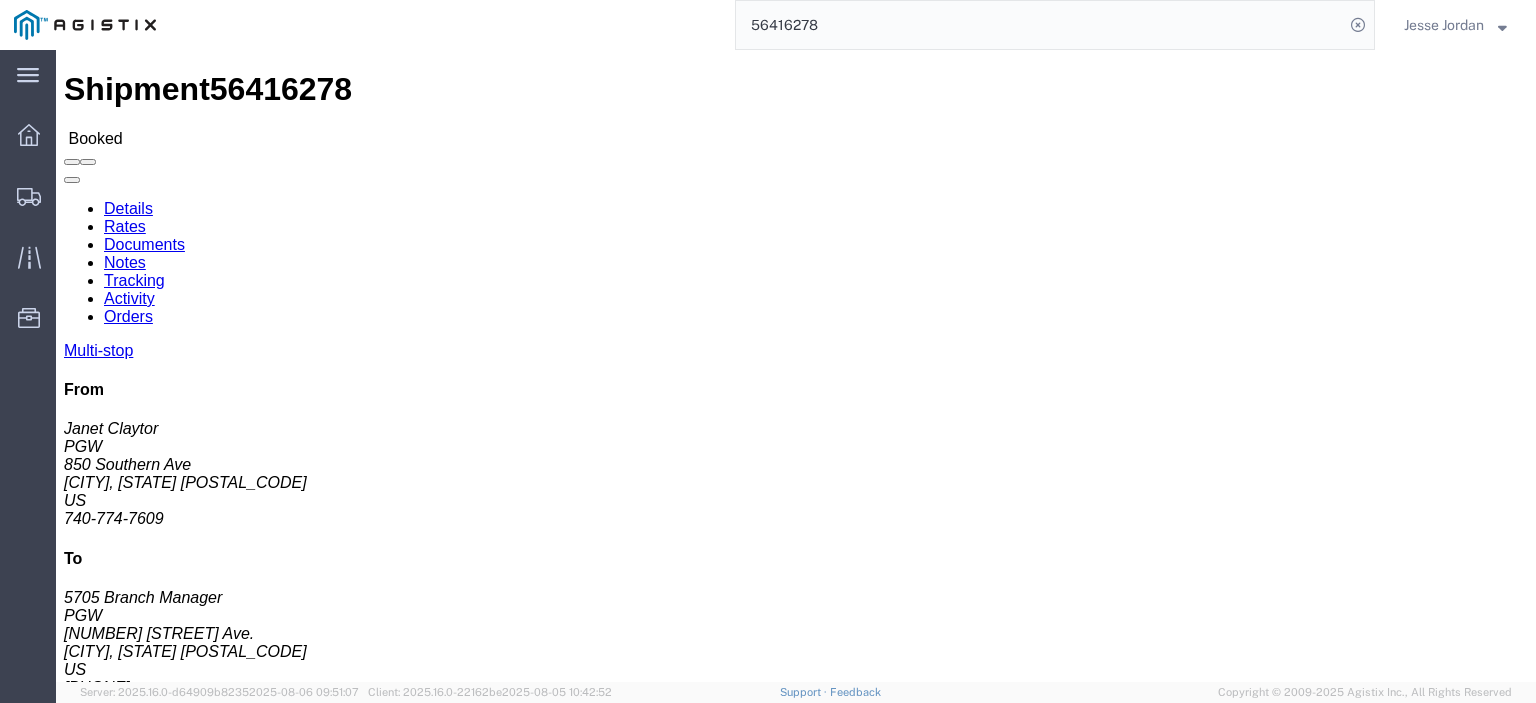drag, startPoint x: 137, startPoint y: 237, endPoint x: 25, endPoint y: 243, distance: 112.1606 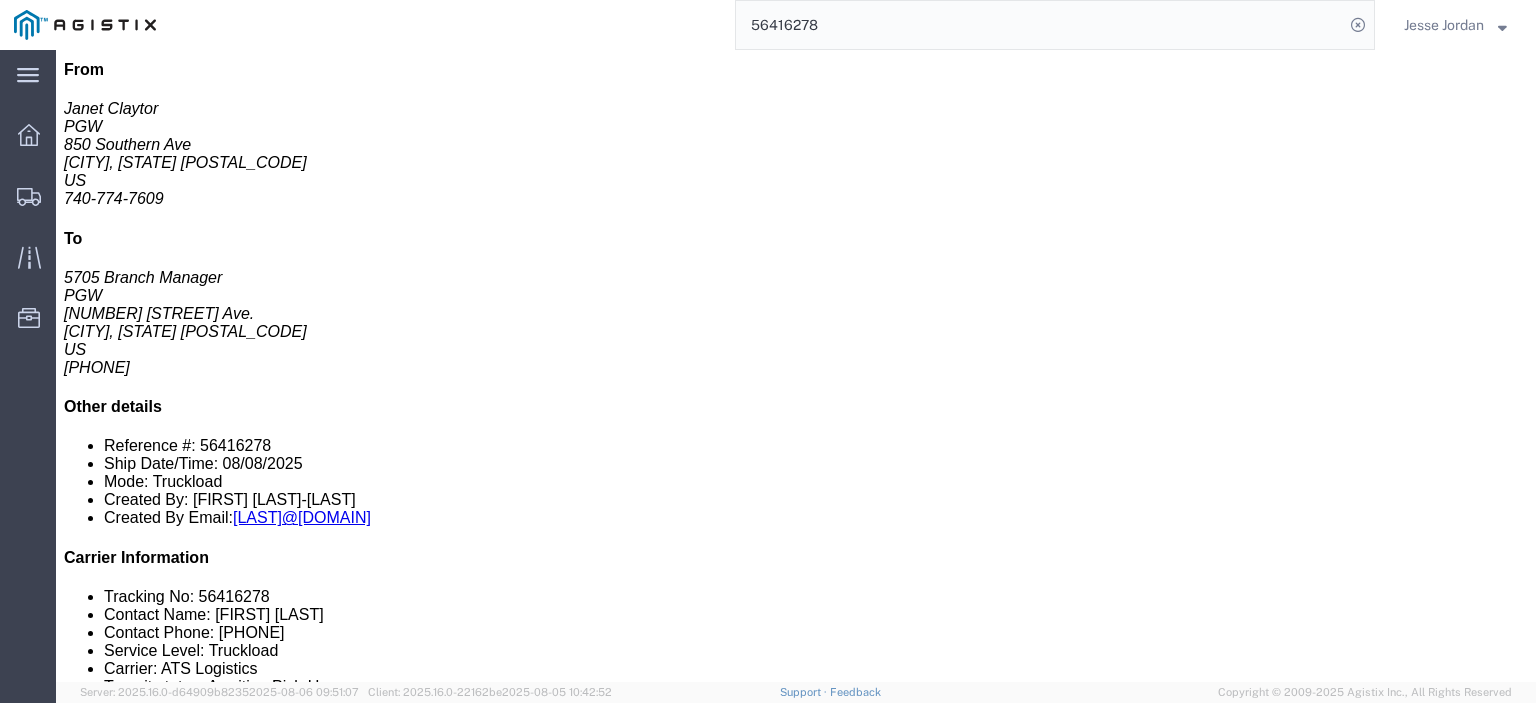 scroll, scrollTop: 300, scrollLeft: 0, axis: vertical 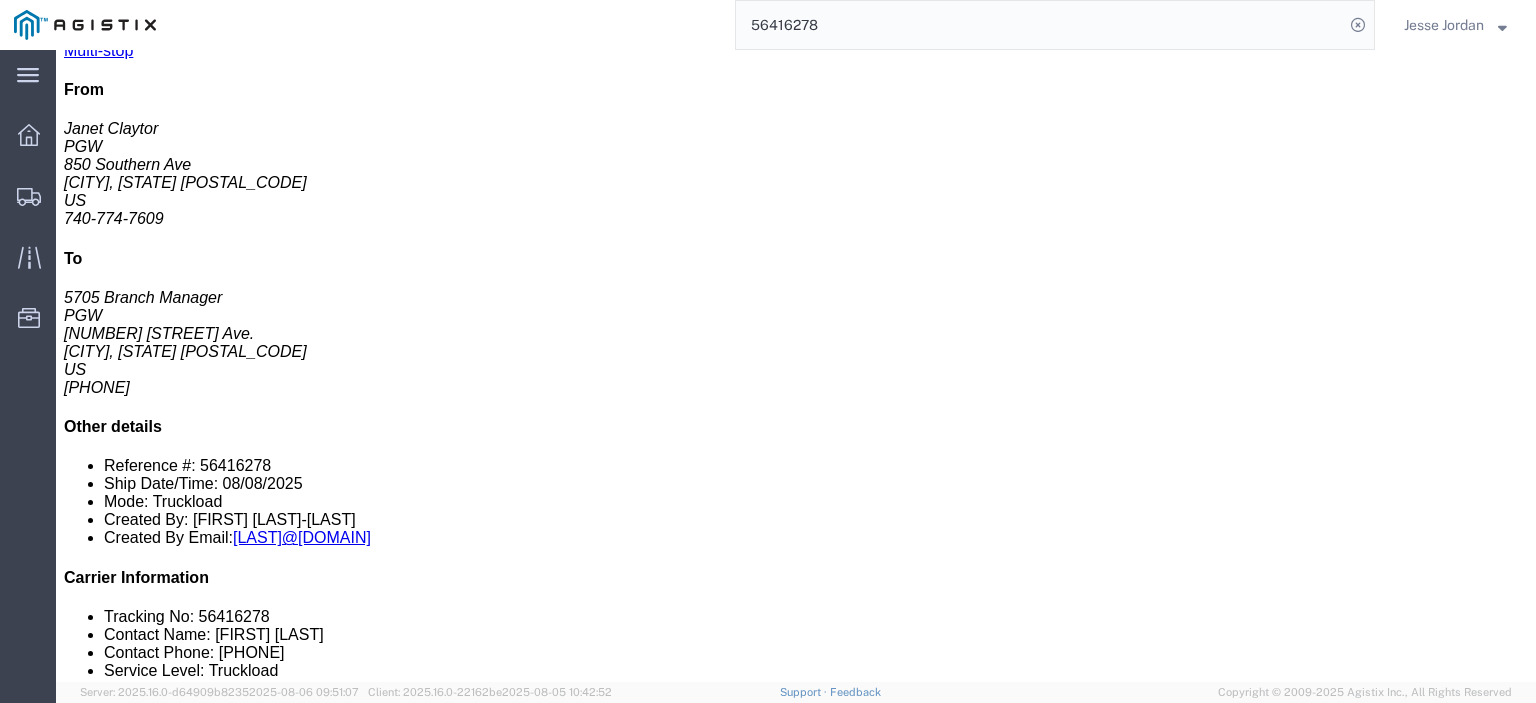 drag, startPoint x: 376, startPoint y: 287, endPoint x: 216, endPoint y: 290, distance: 160.02812 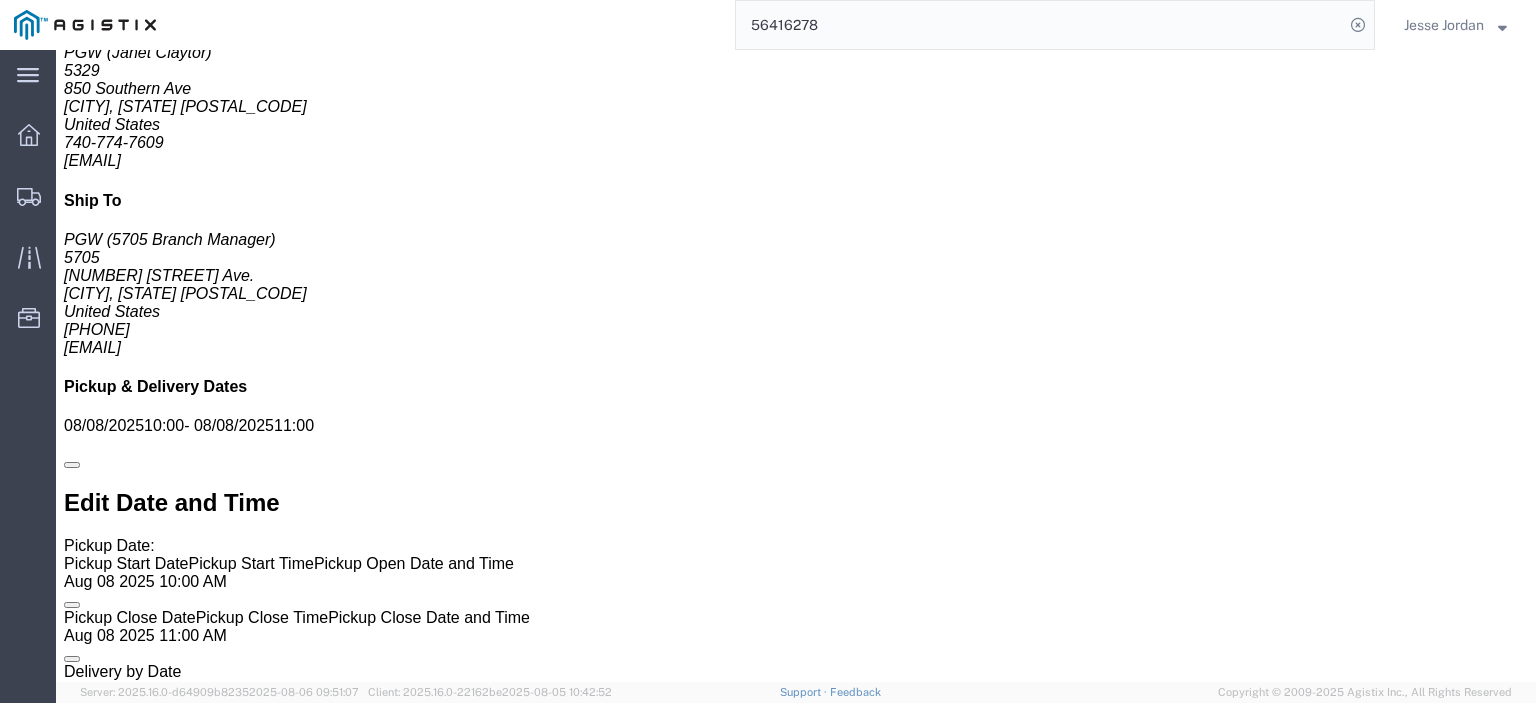 scroll, scrollTop: 1200, scrollLeft: 0, axis: vertical 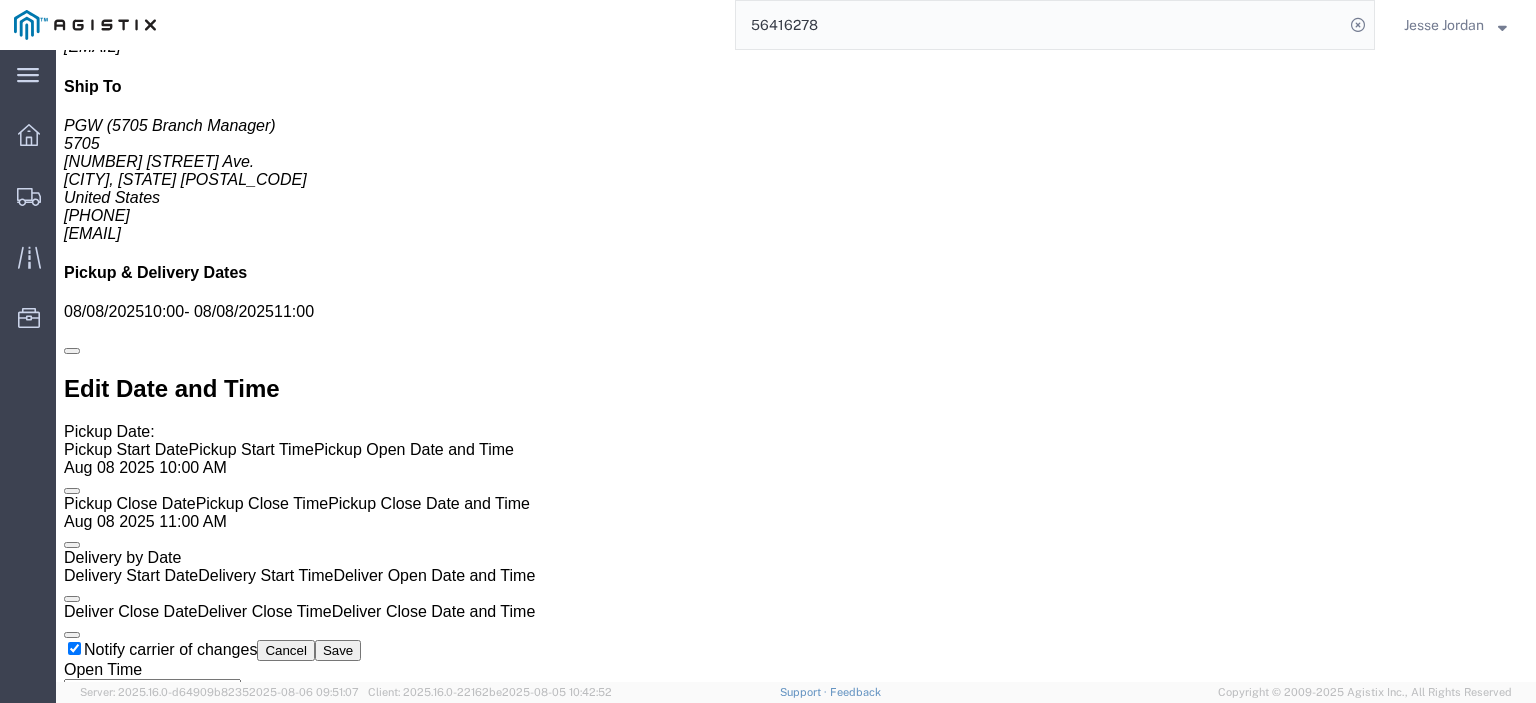 click on "Rates" 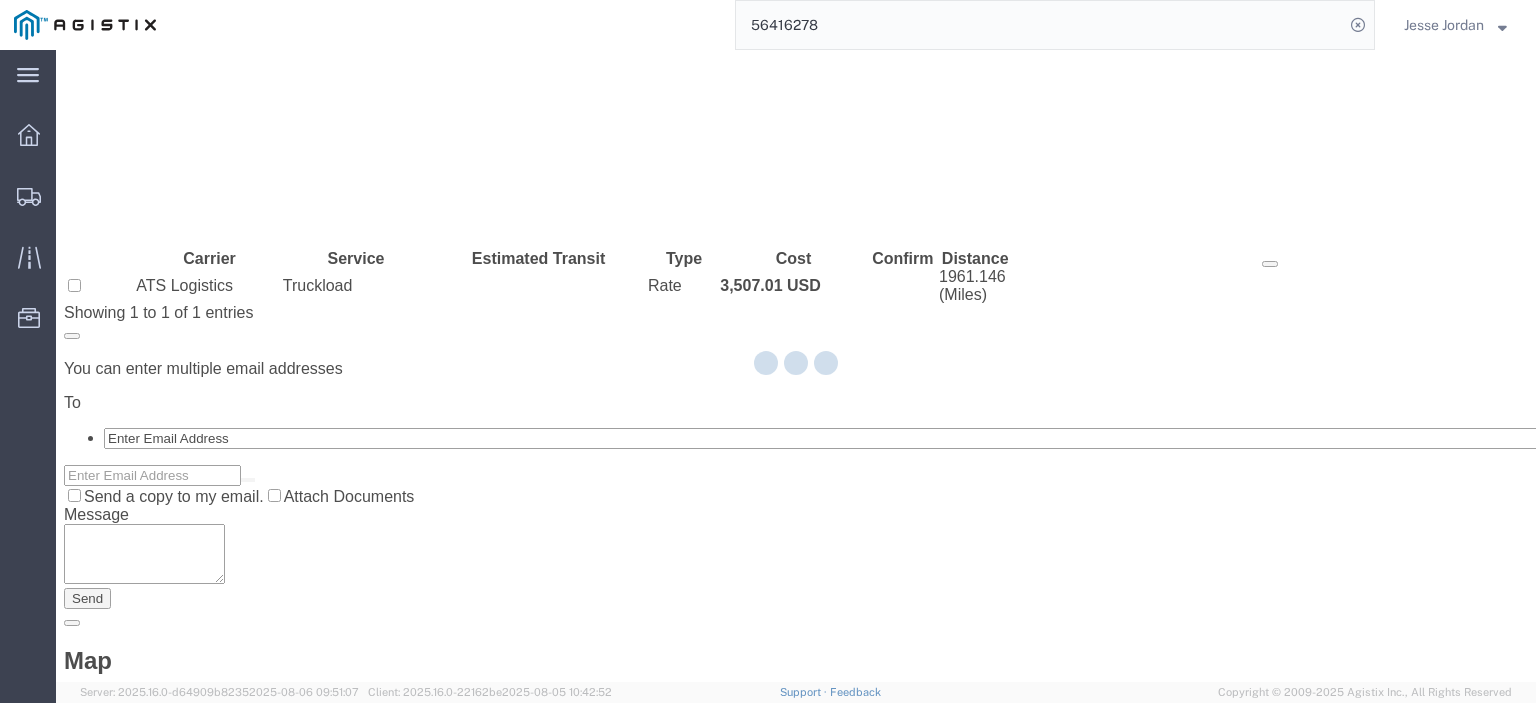 scroll, scrollTop: 0, scrollLeft: 0, axis: both 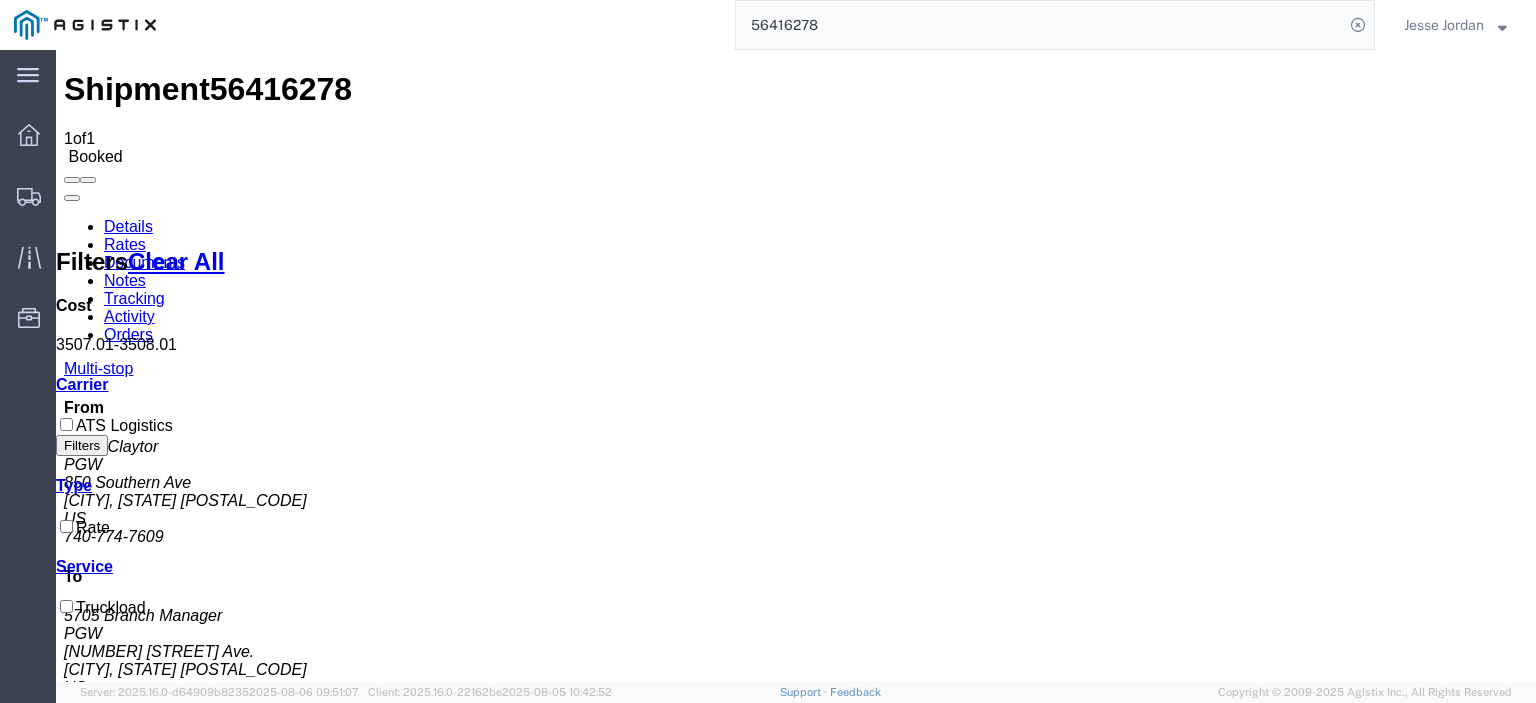 click on "Notes" at bounding box center (125, 280) 